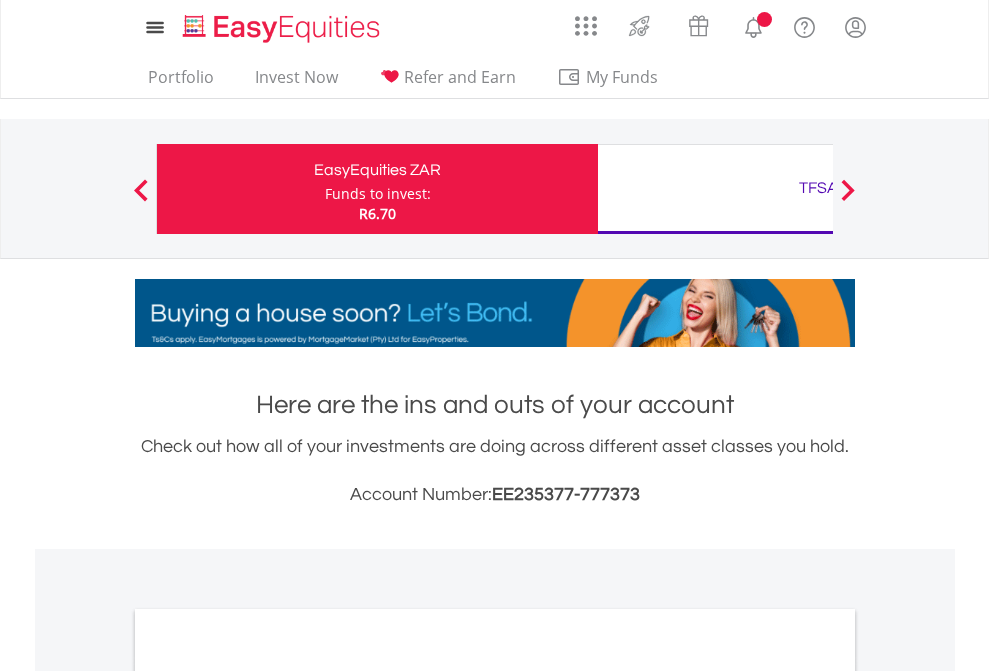 scroll, scrollTop: 0, scrollLeft: 0, axis: both 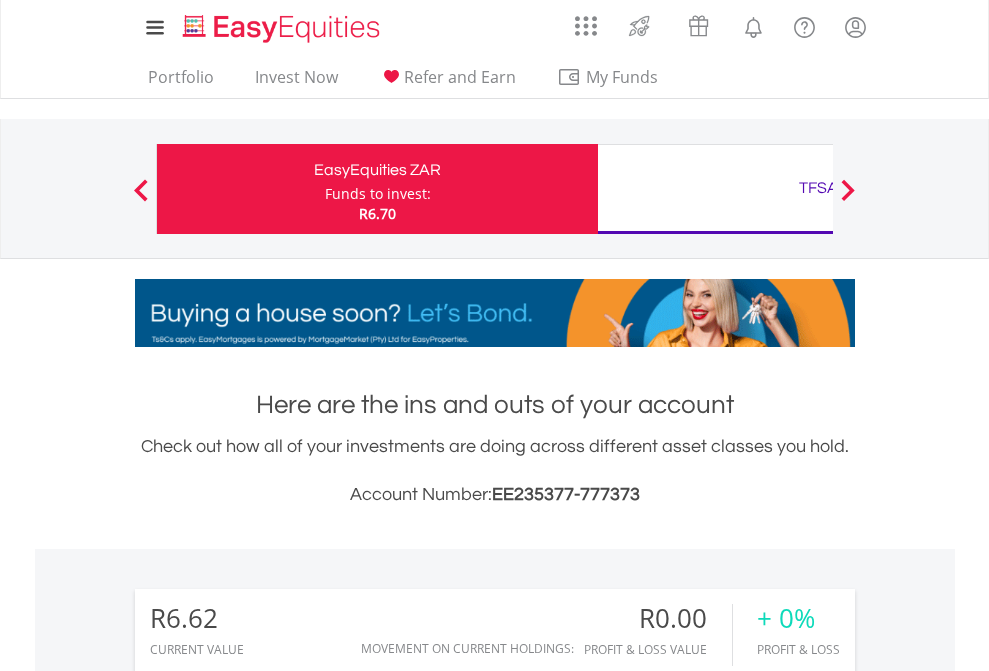 click on "Funds to invest:" at bounding box center (378, 194) 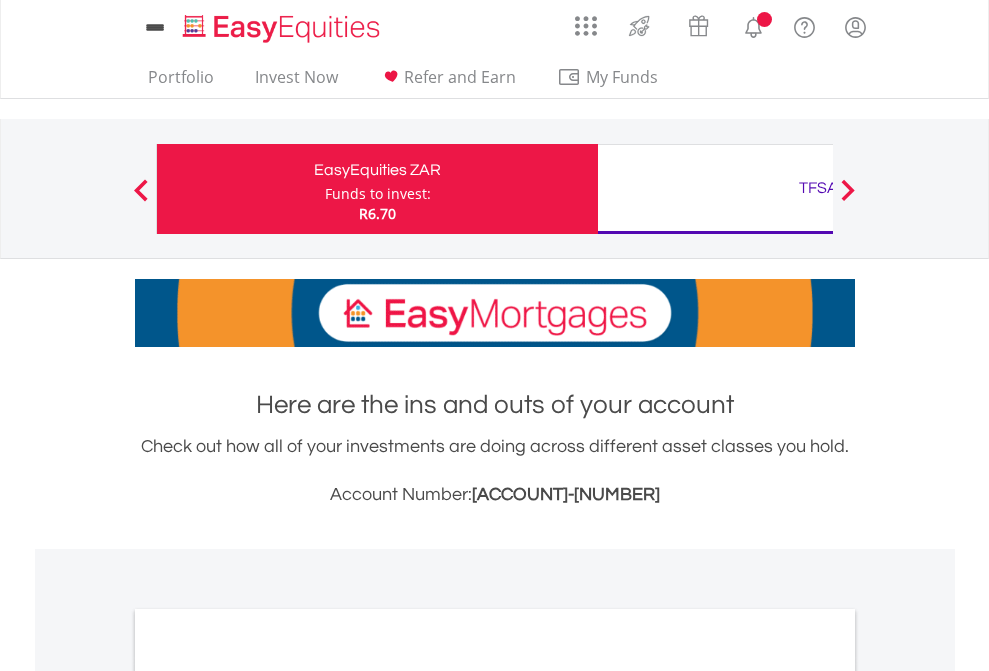 scroll, scrollTop: 0, scrollLeft: 0, axis: both 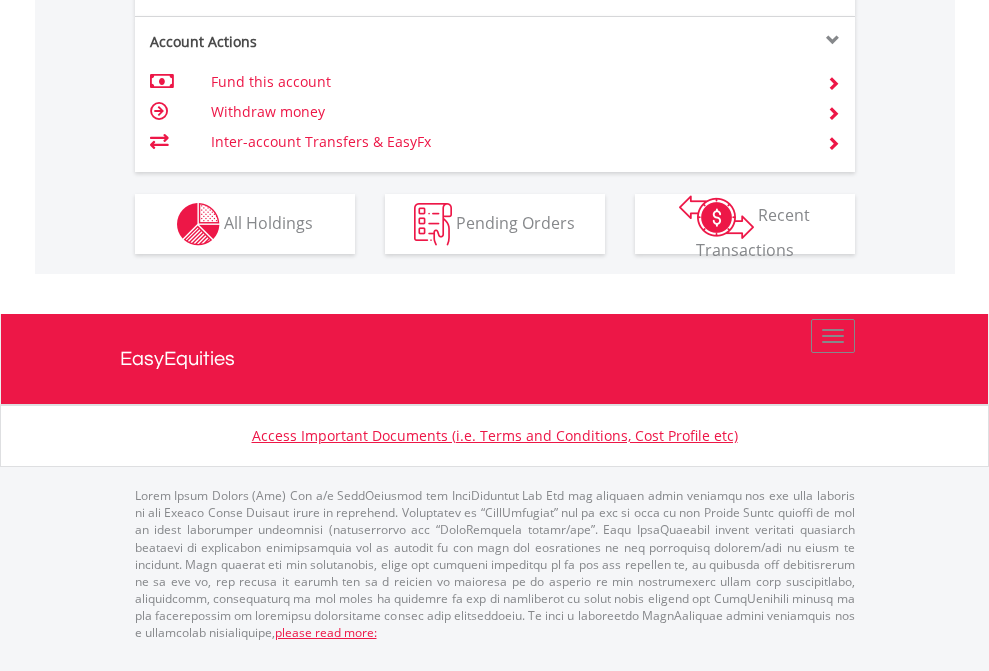 click on "Investment types" at bounding box center [706, -337] 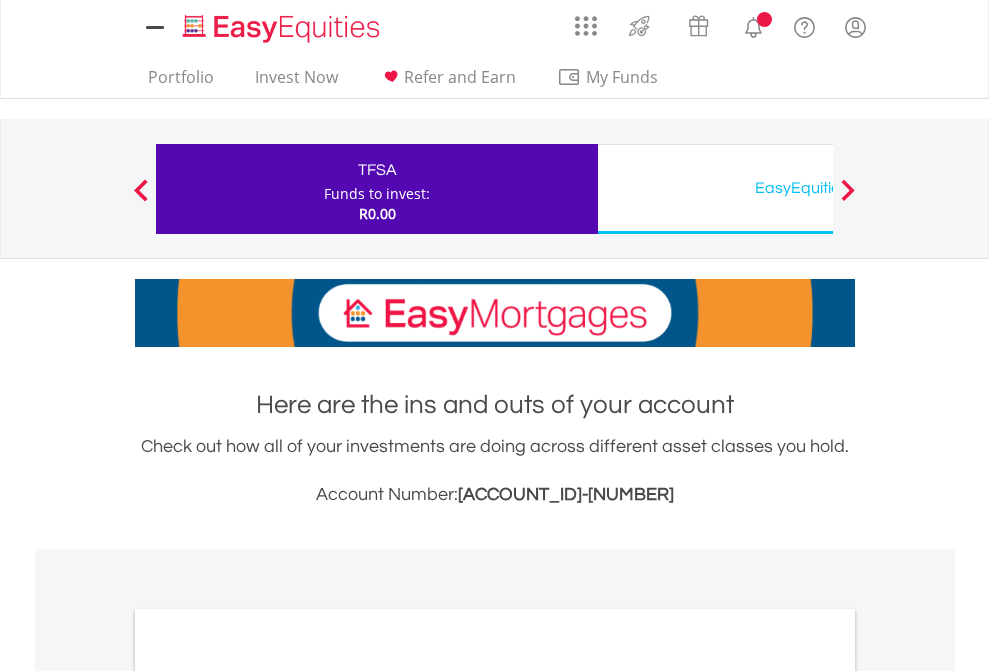 scroll, scrollTop: 0, scrollLeft: 0, axis: both 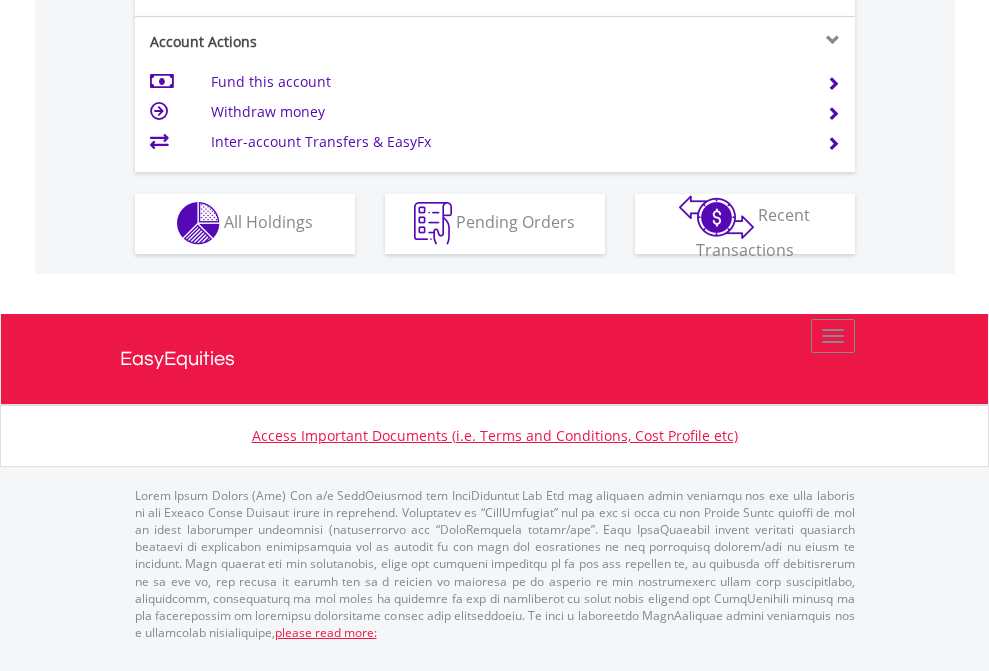 click on "Investment types" at bounding box center [706, -353] 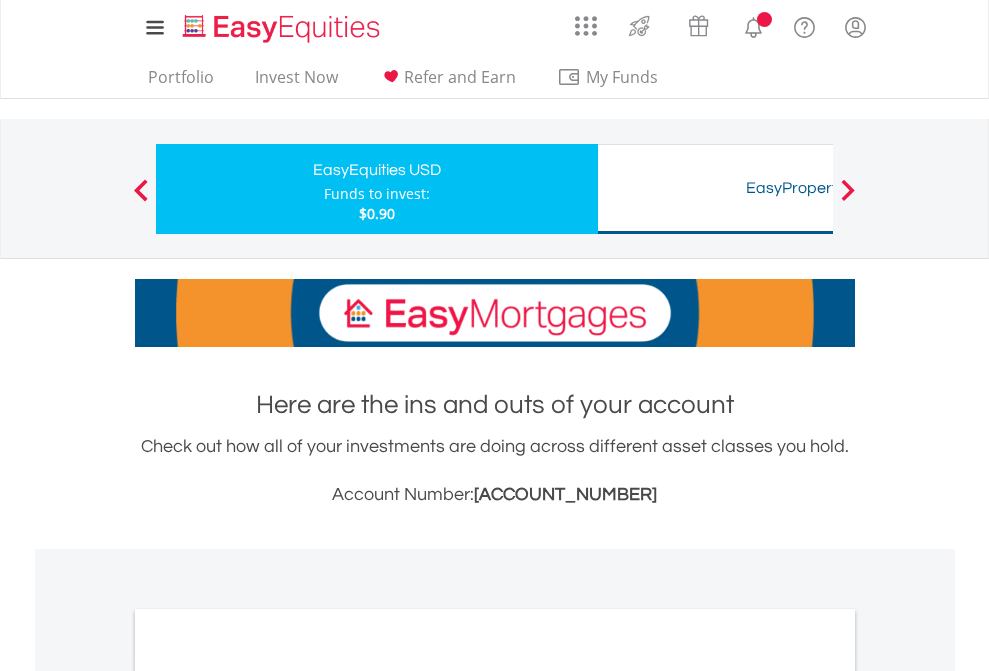 scroll, scrollTop: 0, scrollLeft: 0, axis: both 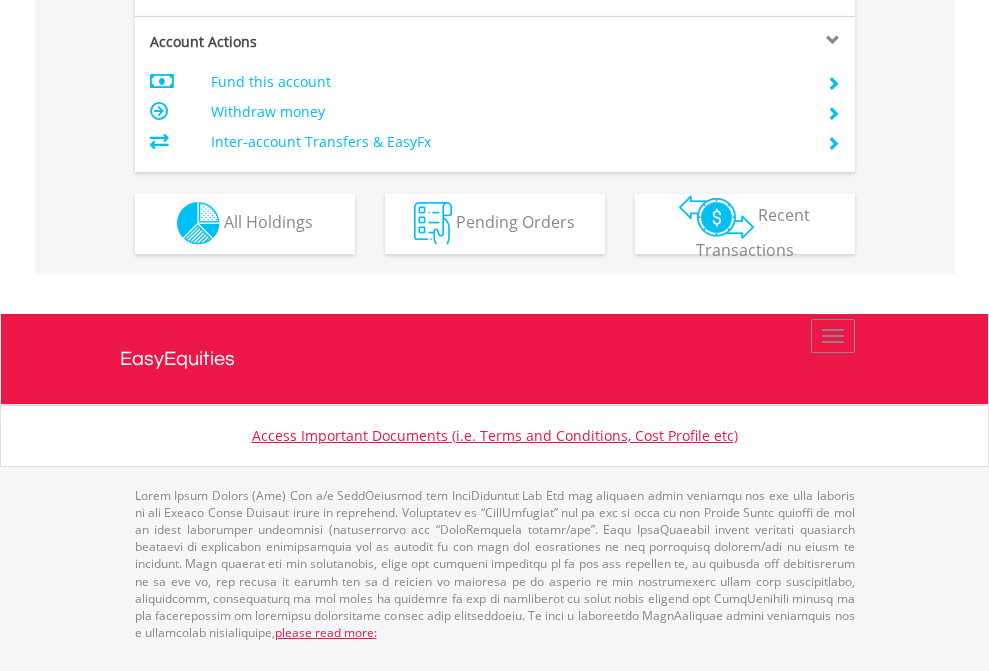 click on "Investment types" at bounding box center (706, -353) 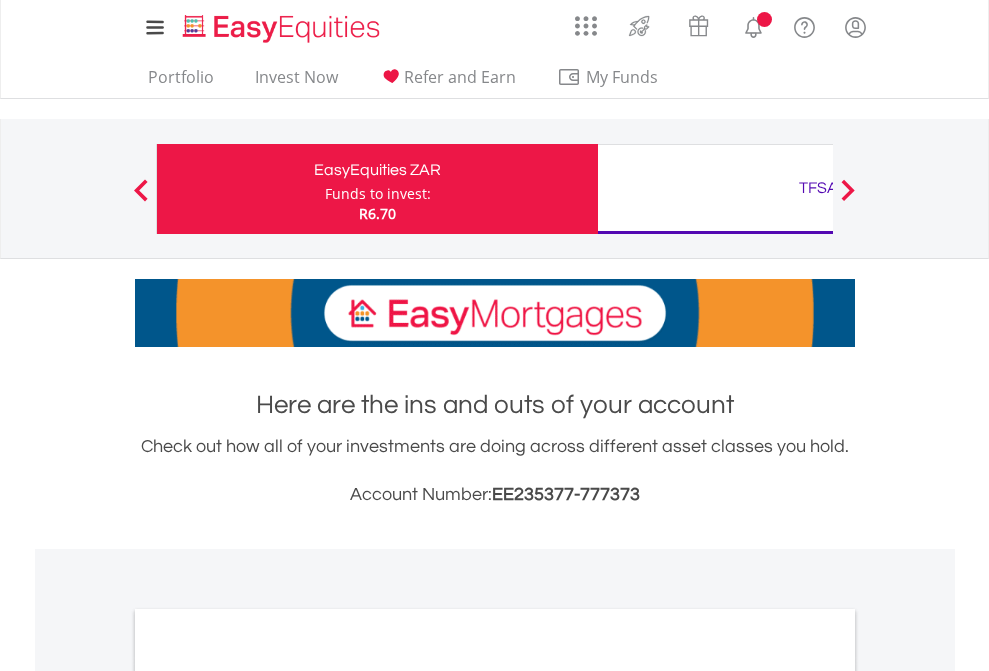 scroll, scrollTop: 0, scrollLeft: 0, axis: both 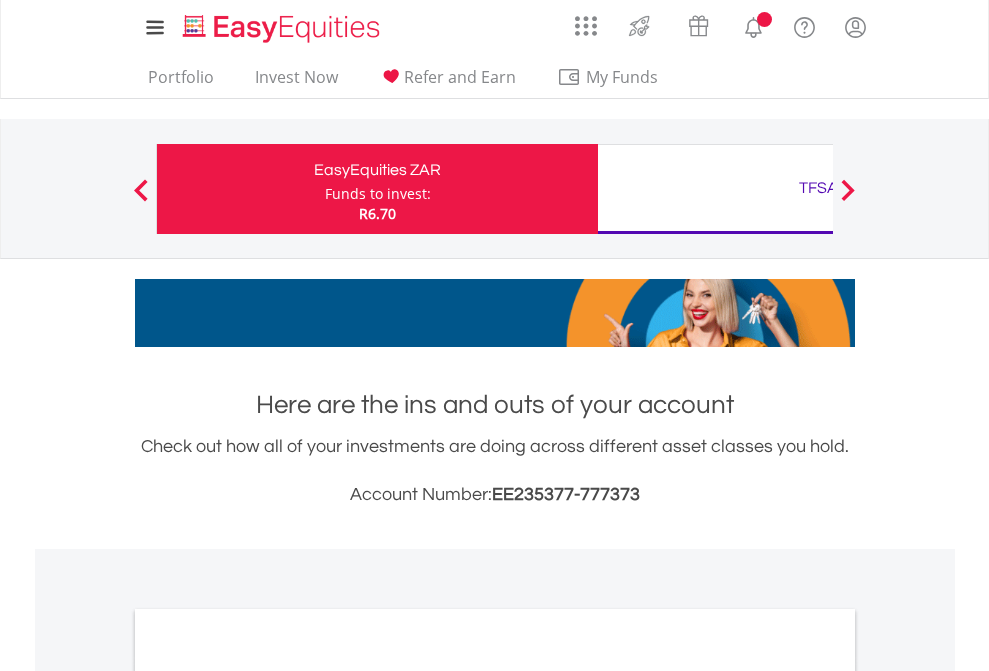 click on "All Holdings" at bounding box center (268, 1096) 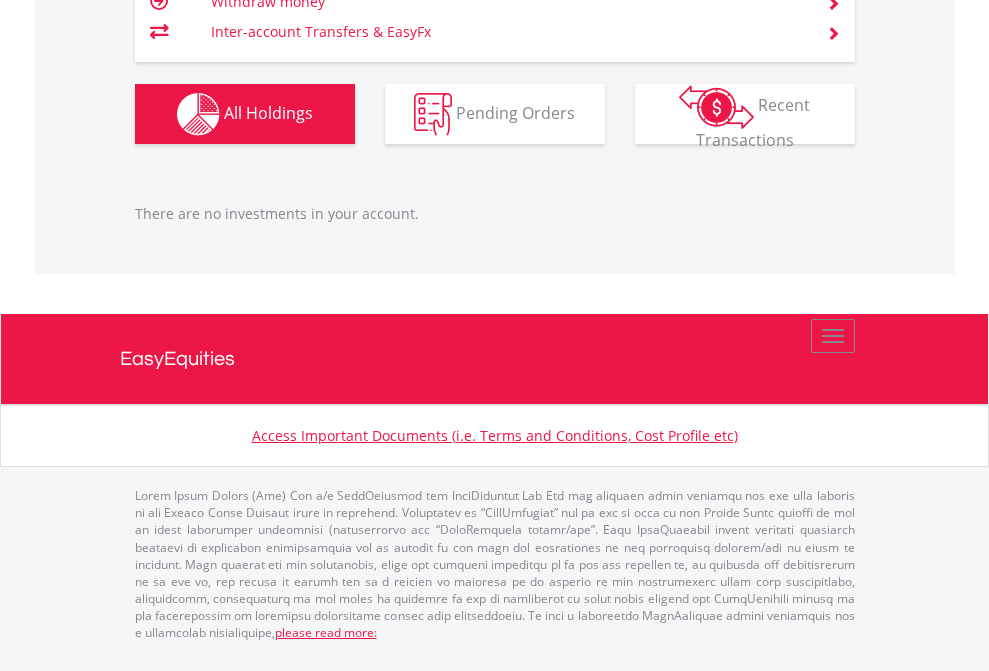 scroll, scrollTop: 1987, scrollLeft: 0, axis: vertical 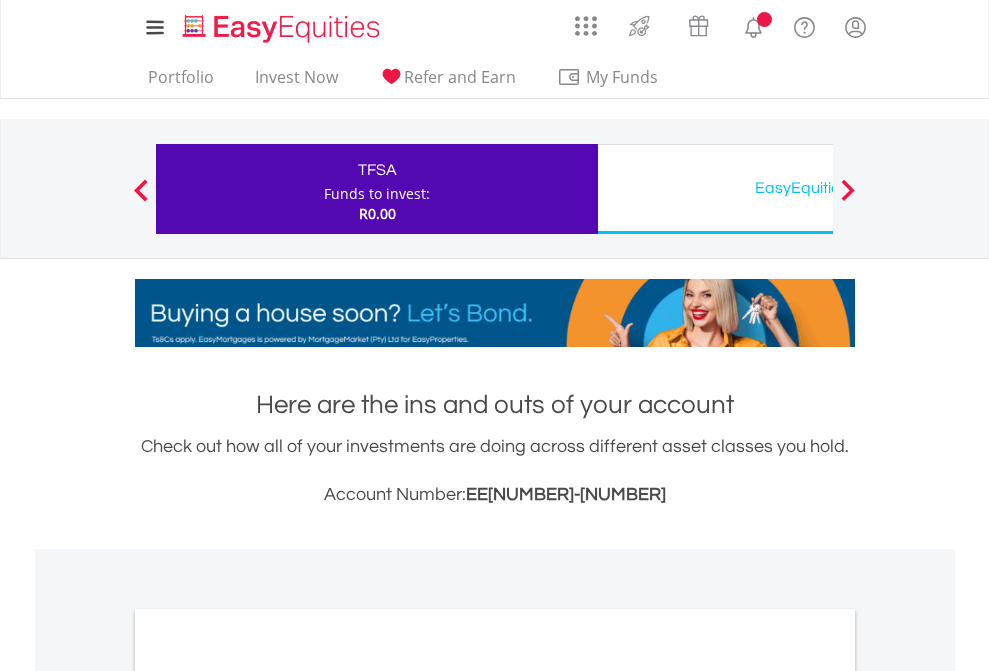 click on "All Holdings" at bounding box center (268, 1096) 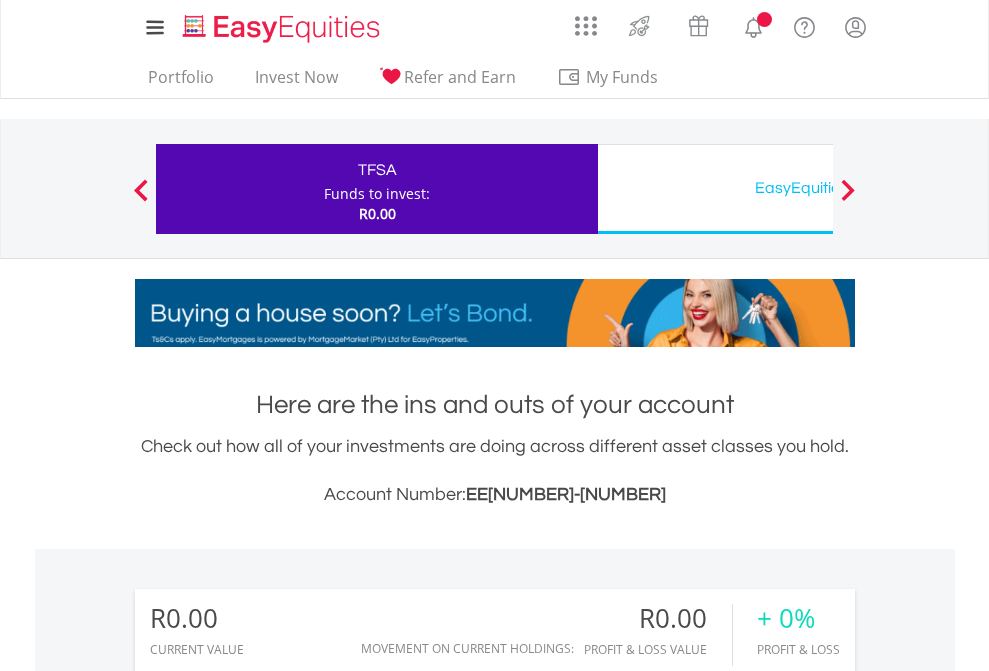 scroll, scrollTop: 1202, scrollLeft: 0, axis: vertical 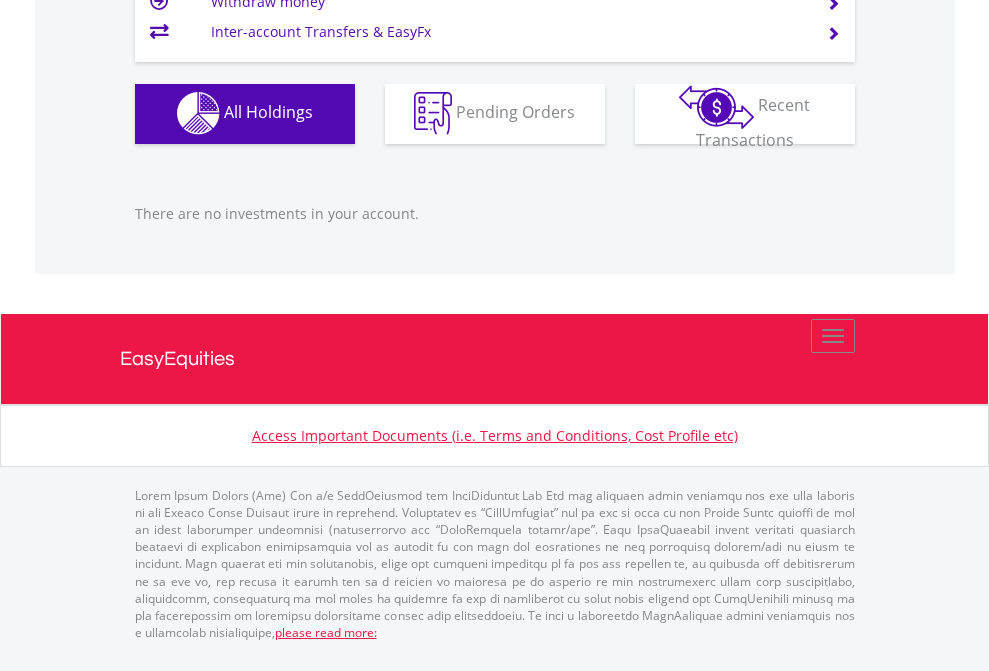 click on "EasyEquities USD" at bounding box center [818, -1142] 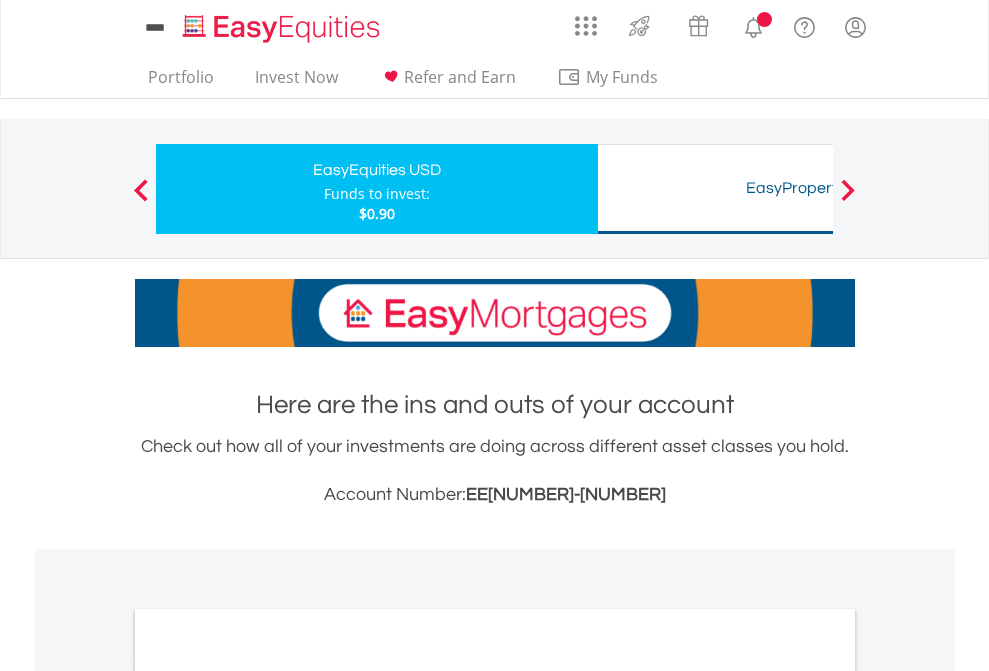 scroll, scrollTop: 1202, scrollLeft: 0, axis: vertical 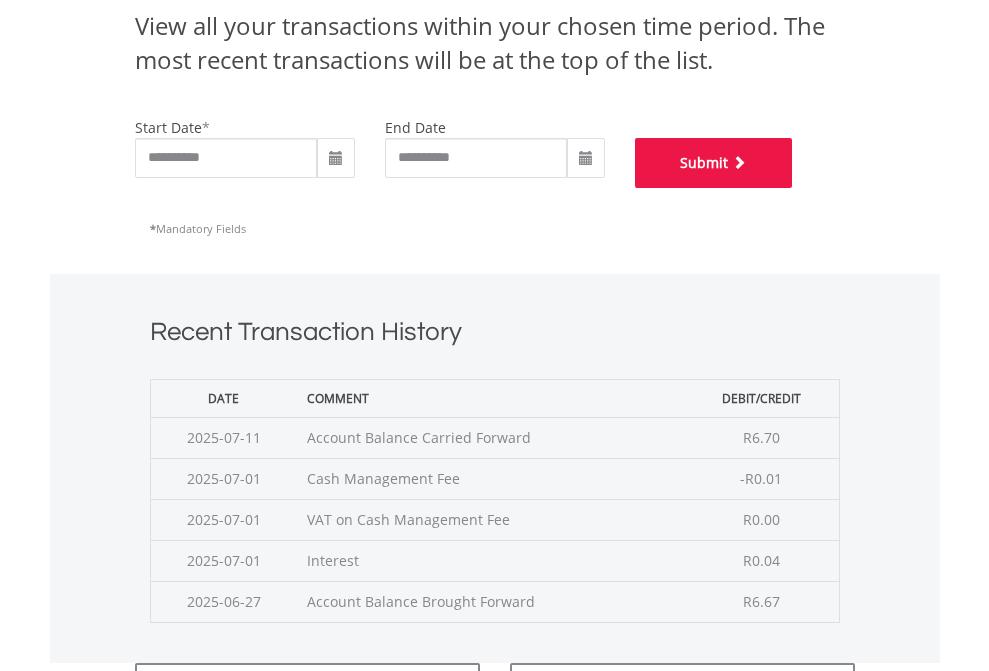 click on "Submit" at bounding box center (714, 163) 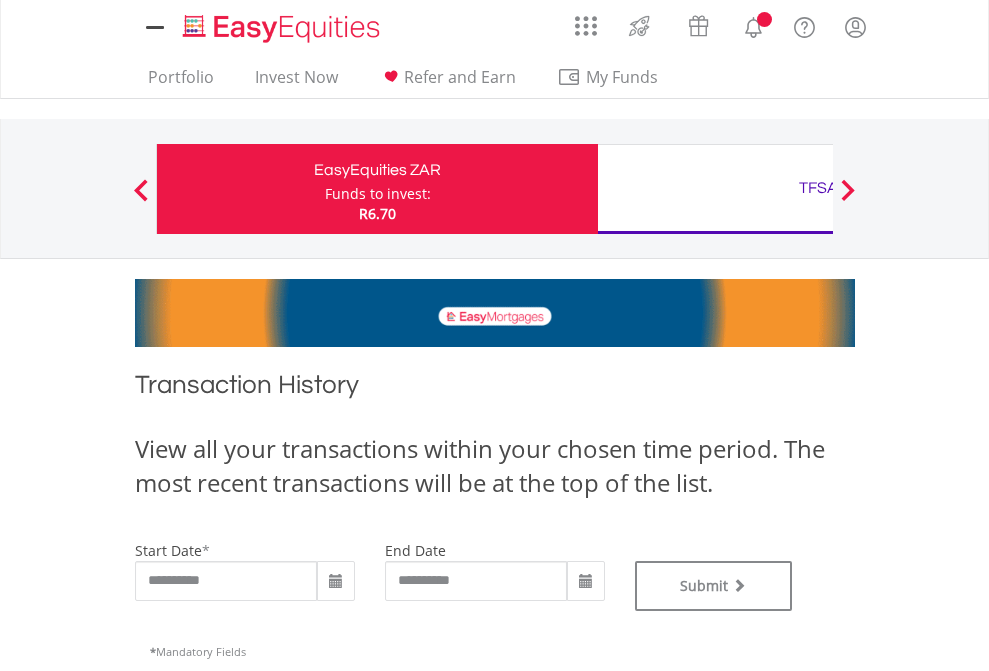 scroll, scrollTop: 0, scrollLeft: 0, axis: both 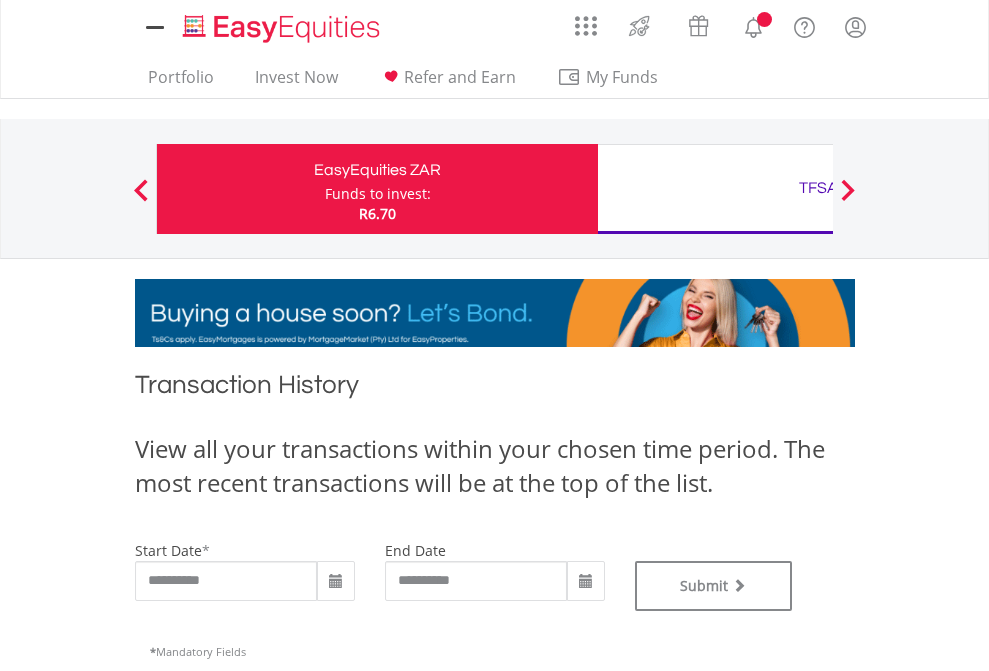 click on "TFSA" at bounding box center [818, 188] 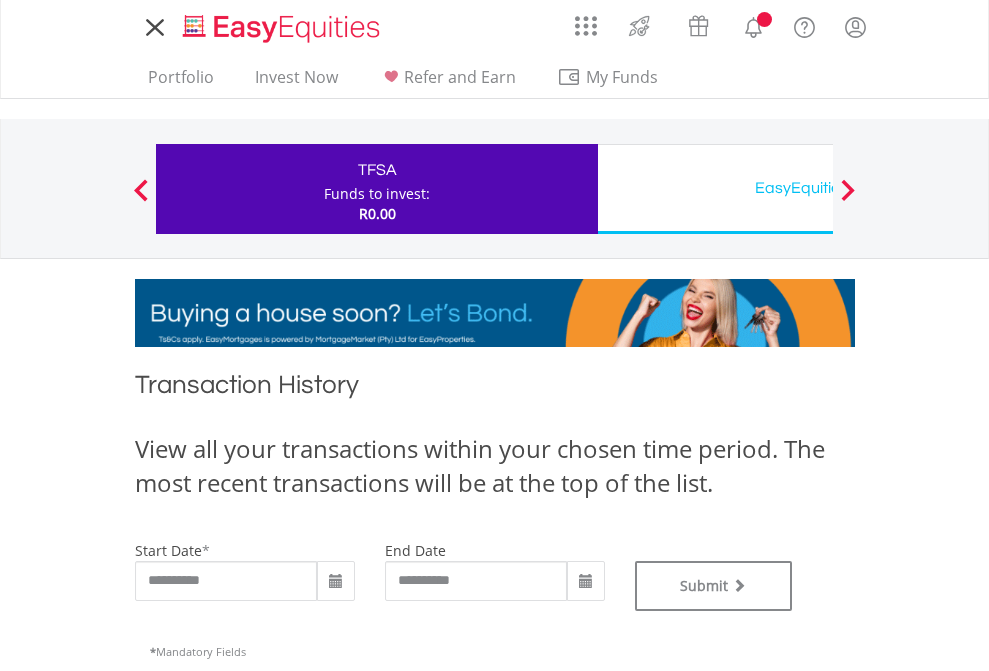 scroll, scrollTop: 0, scrollLeft: 0, axis: both 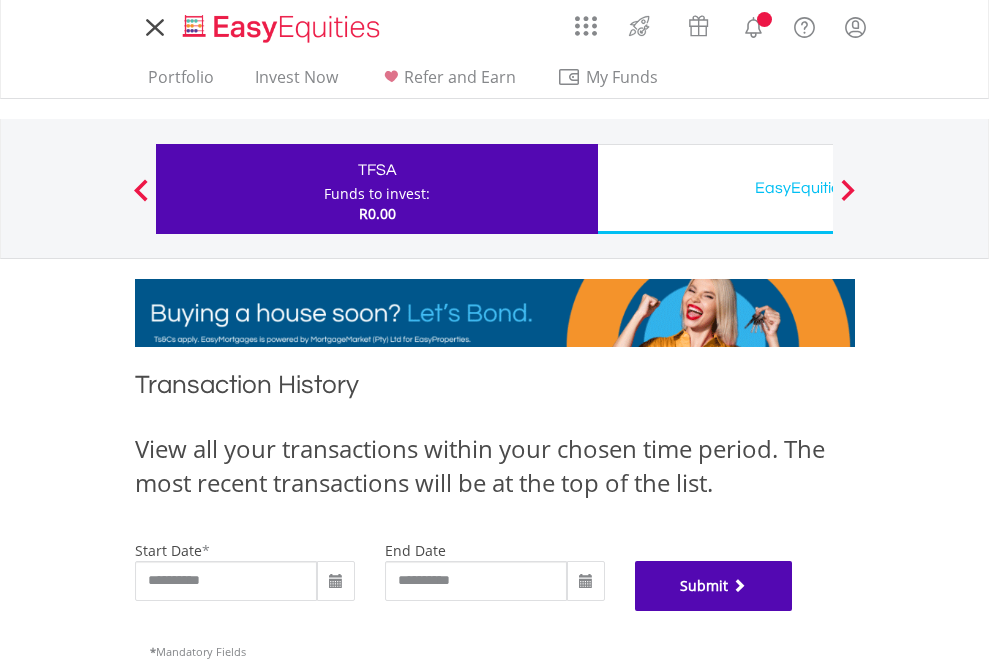 click on "Submit" at bounding box center [714, 586] 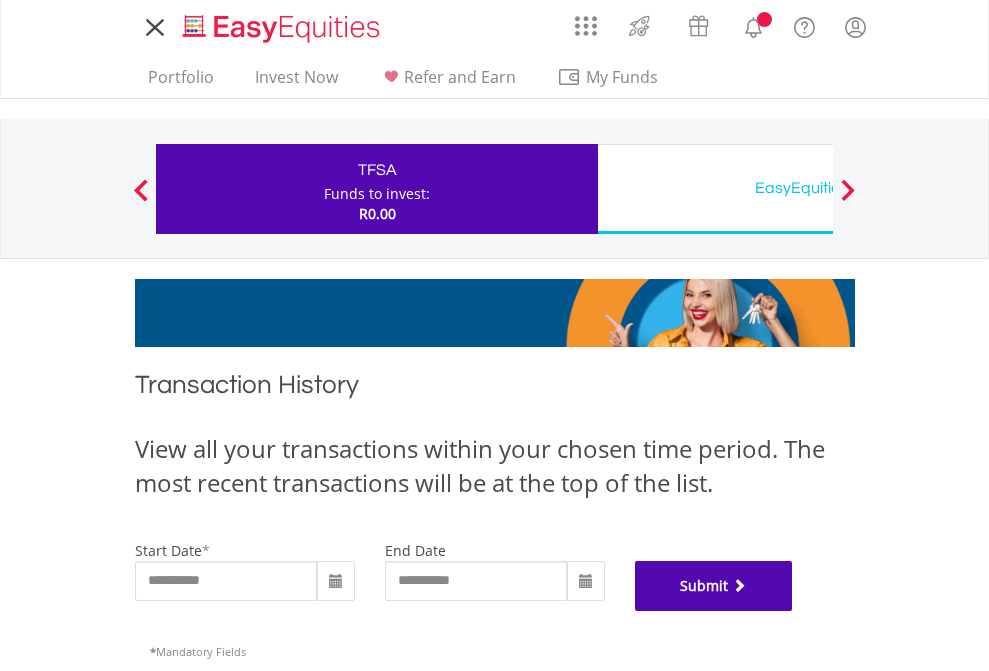 scroll, scrollTop: 811, scrollLeft: 0, axis: vertical 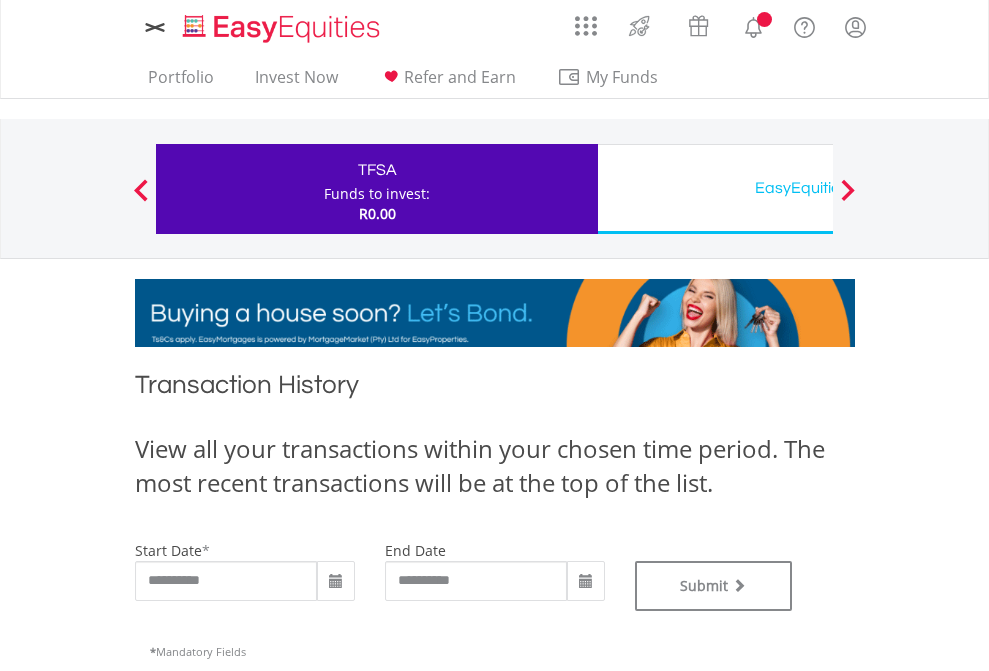 click on "EasyEquities USD" at bounding box center [818, 188] 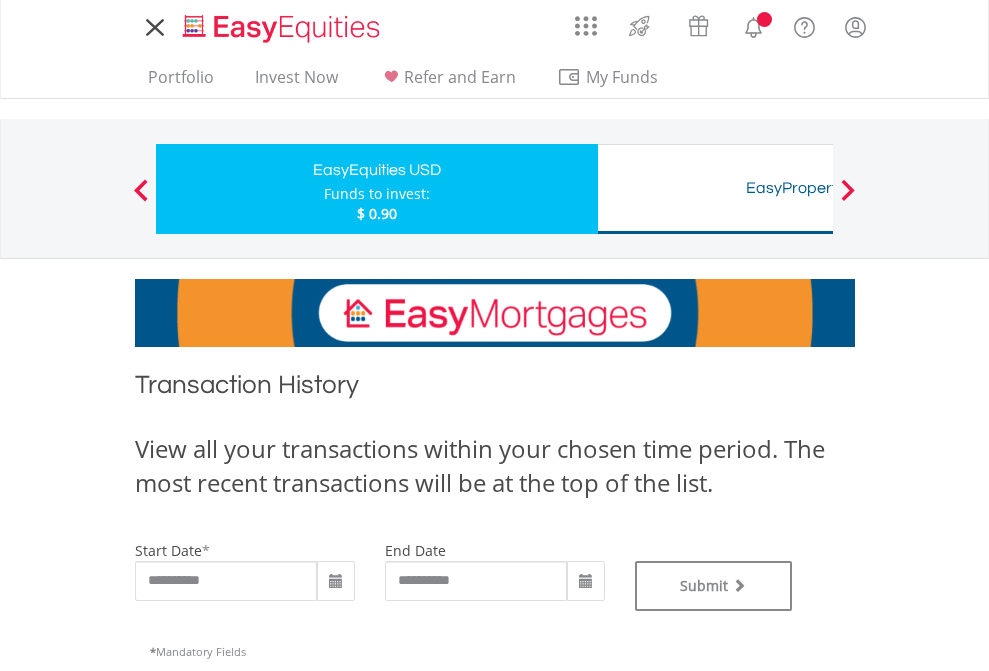 scroll, scrollTop: 0, scrollLeft: 0, axis: both 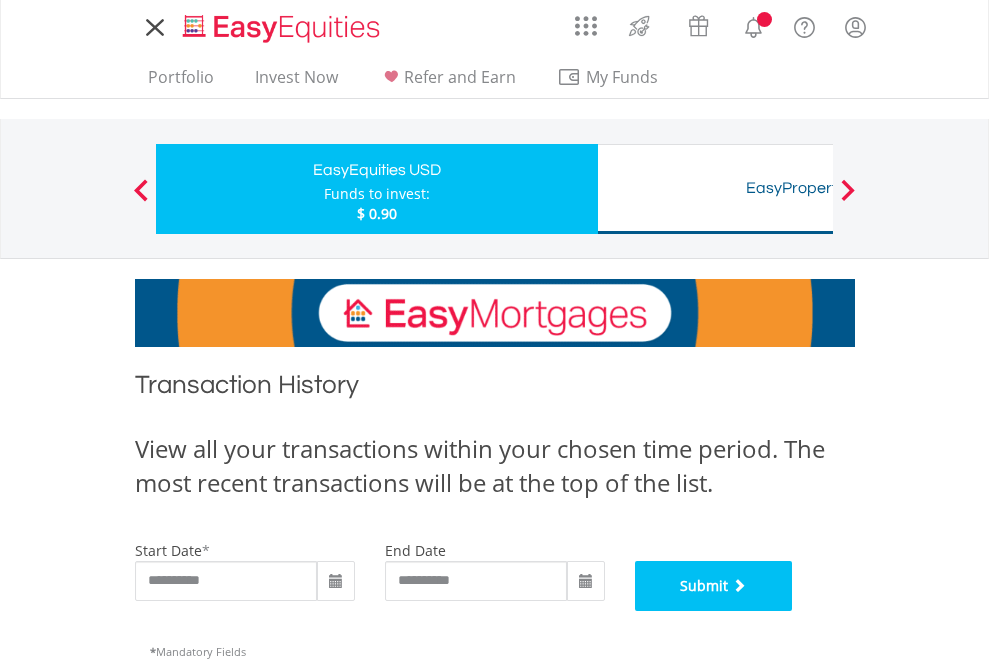 click on "Submit" at bounding box center (714, 586) 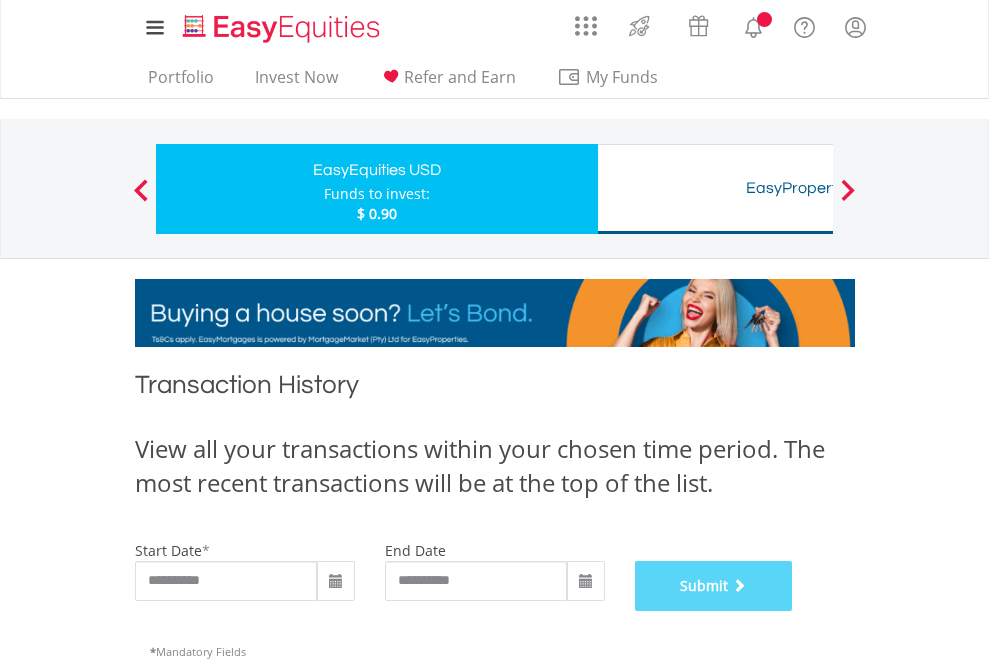 scroll, scrollTop: 811, scrollLeft: 0, axis: vertical 